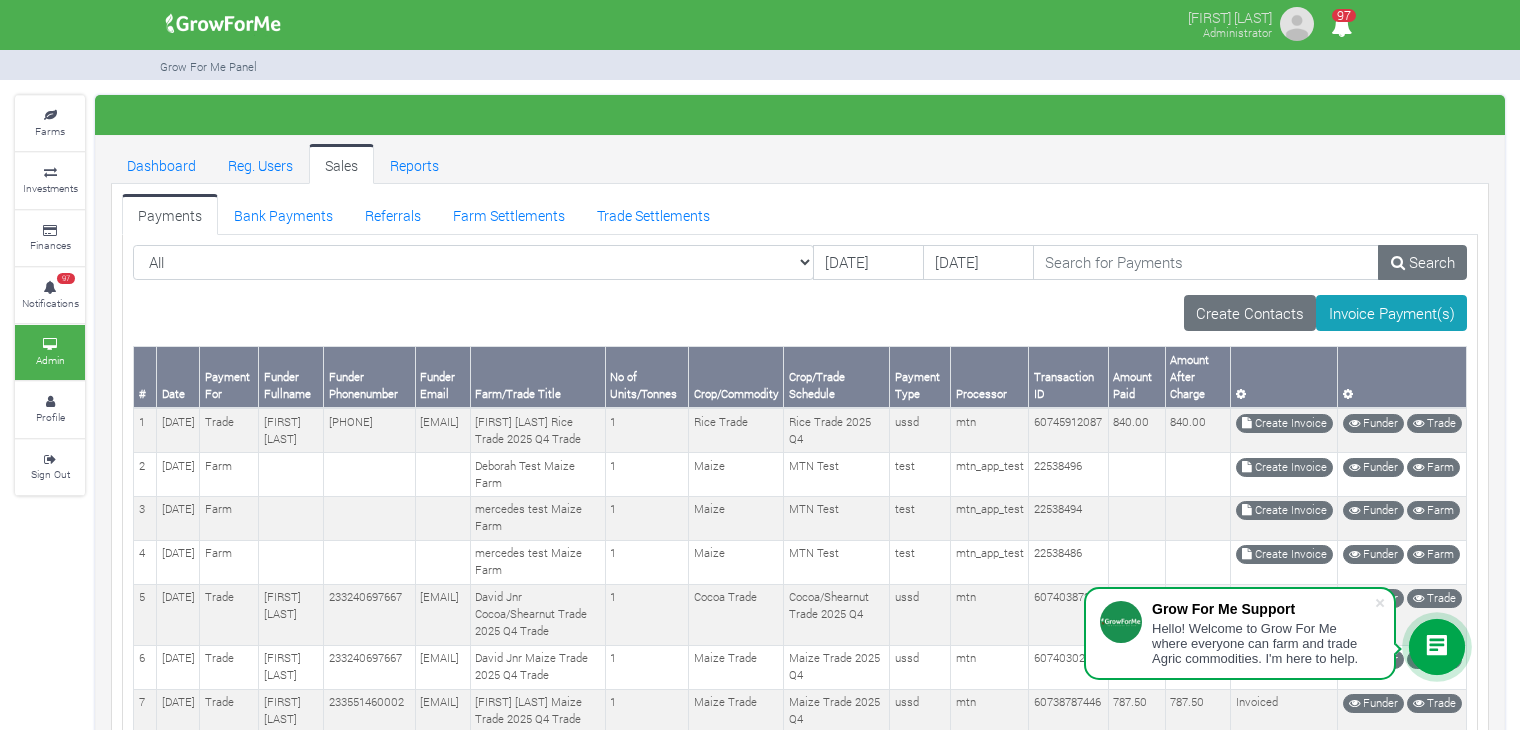 scroll, scrollTop: 0, scrollLeft: 0, axis: both 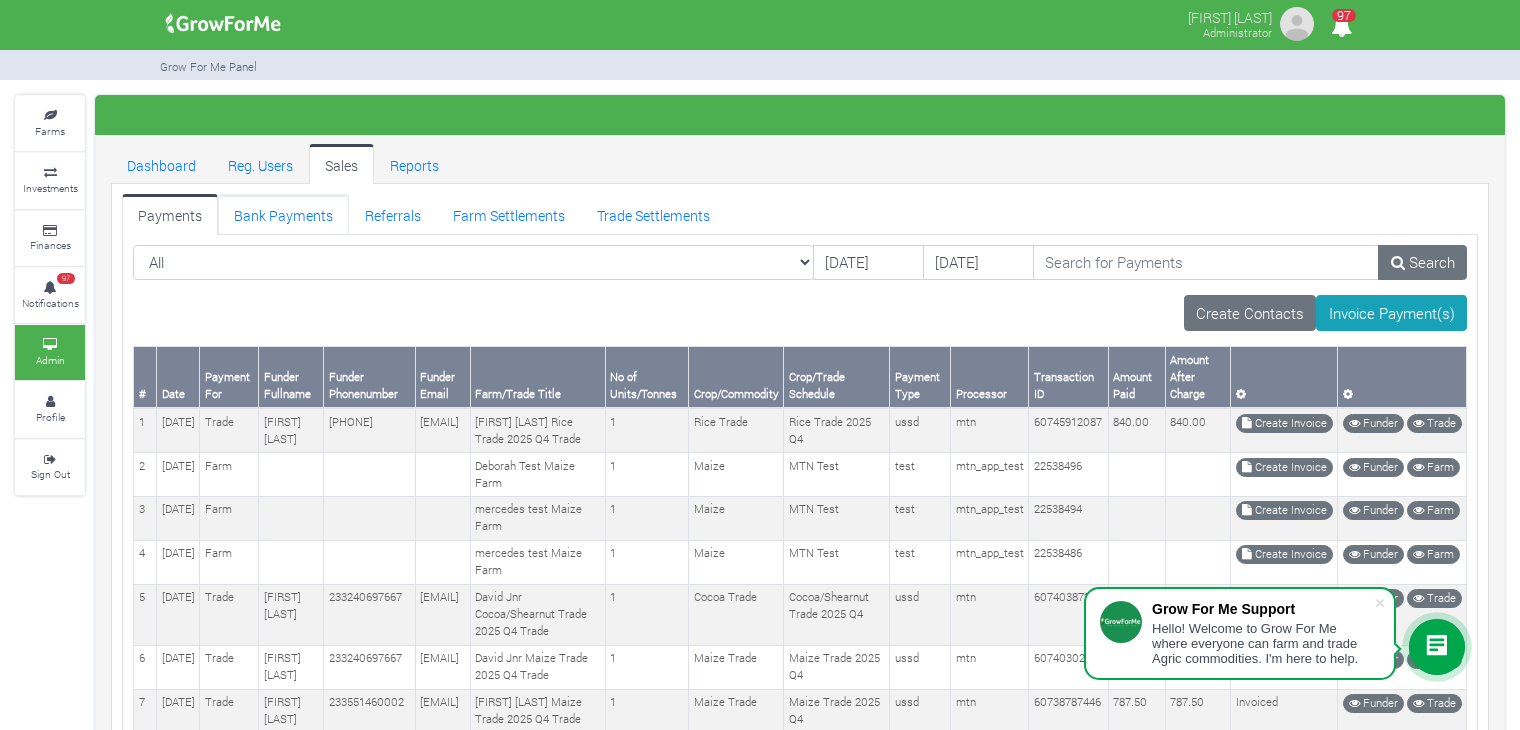 click on "Bank Payments" at bounding box center (283, 214) 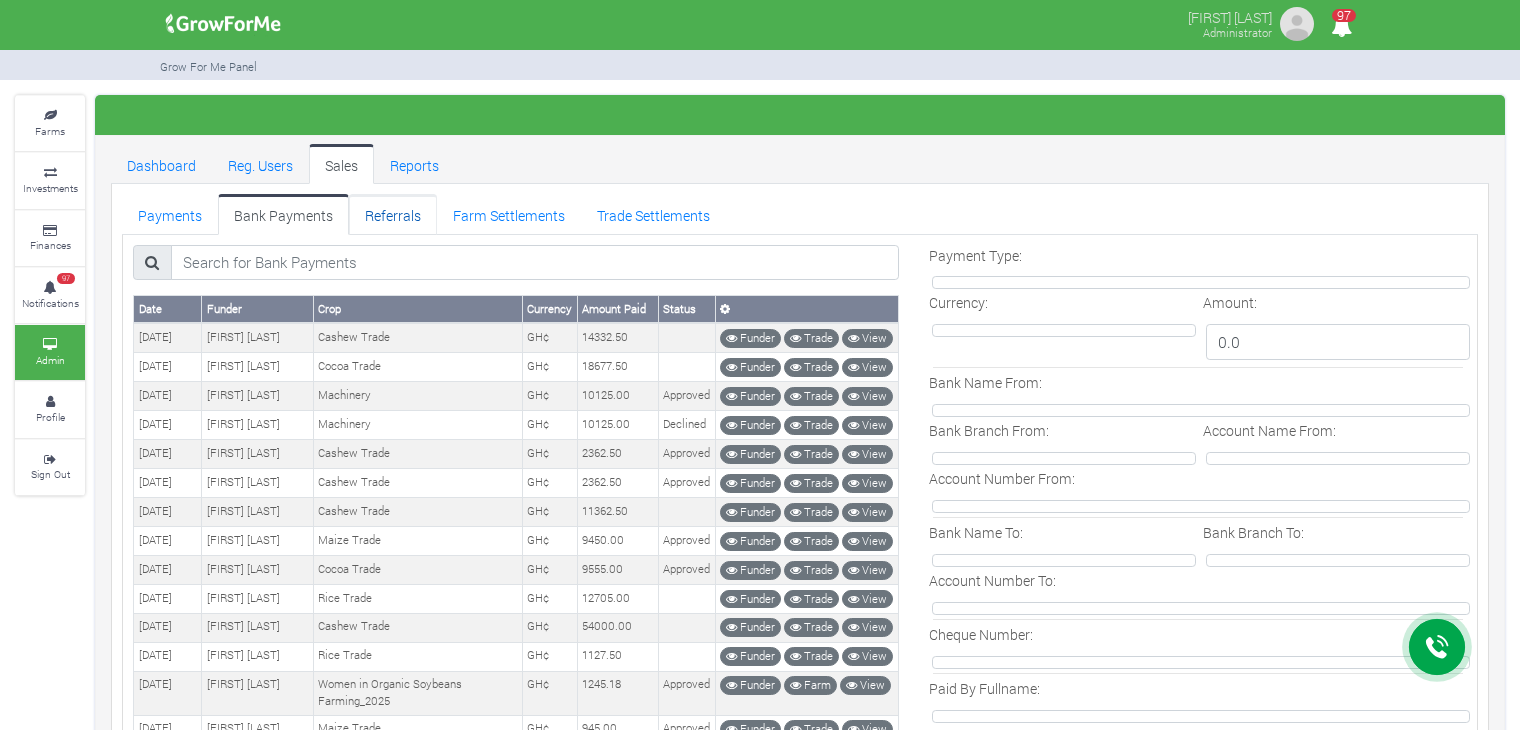 scroll, scrollTop: 0, scrollLeft: 0, axis: both 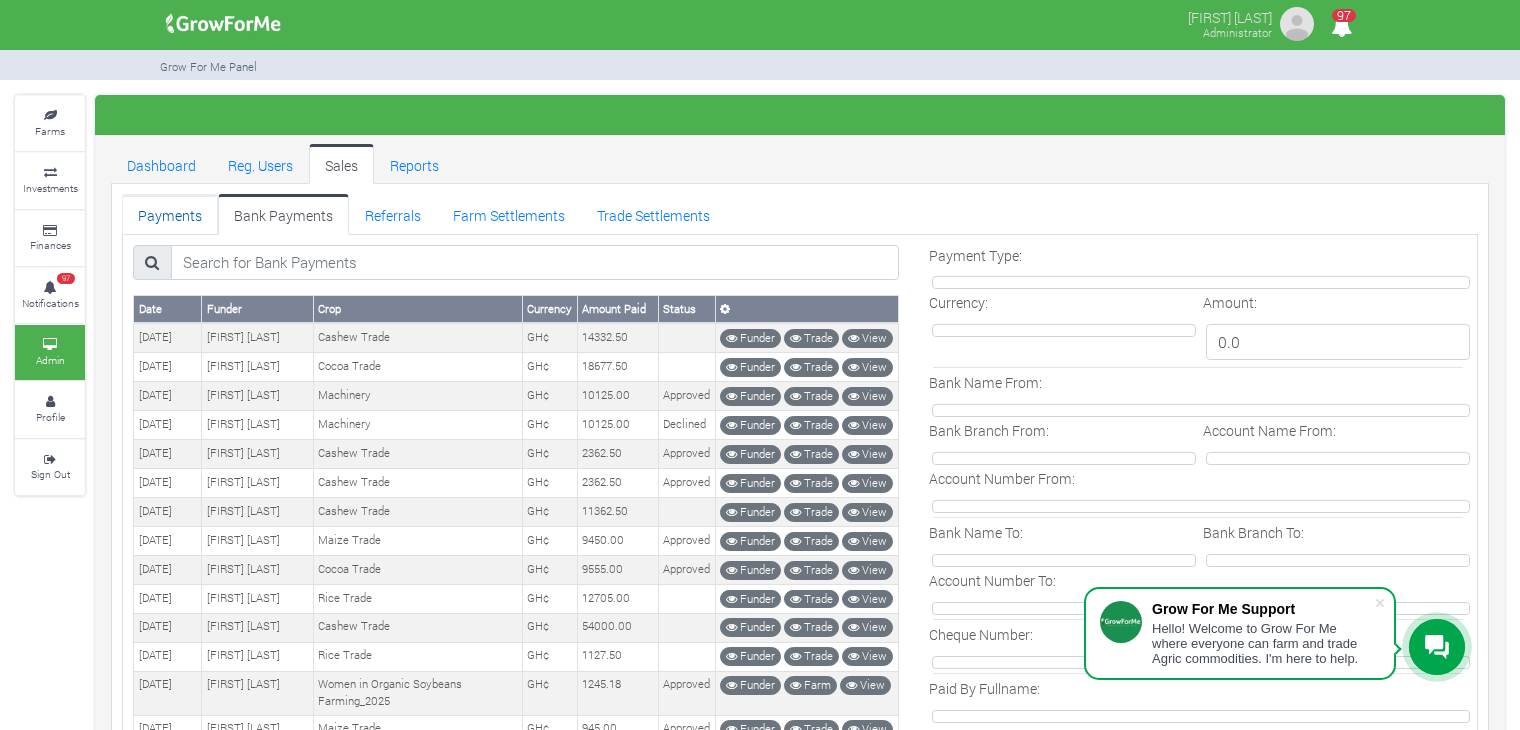 click on "Payments" at bounding box center (170, 214) 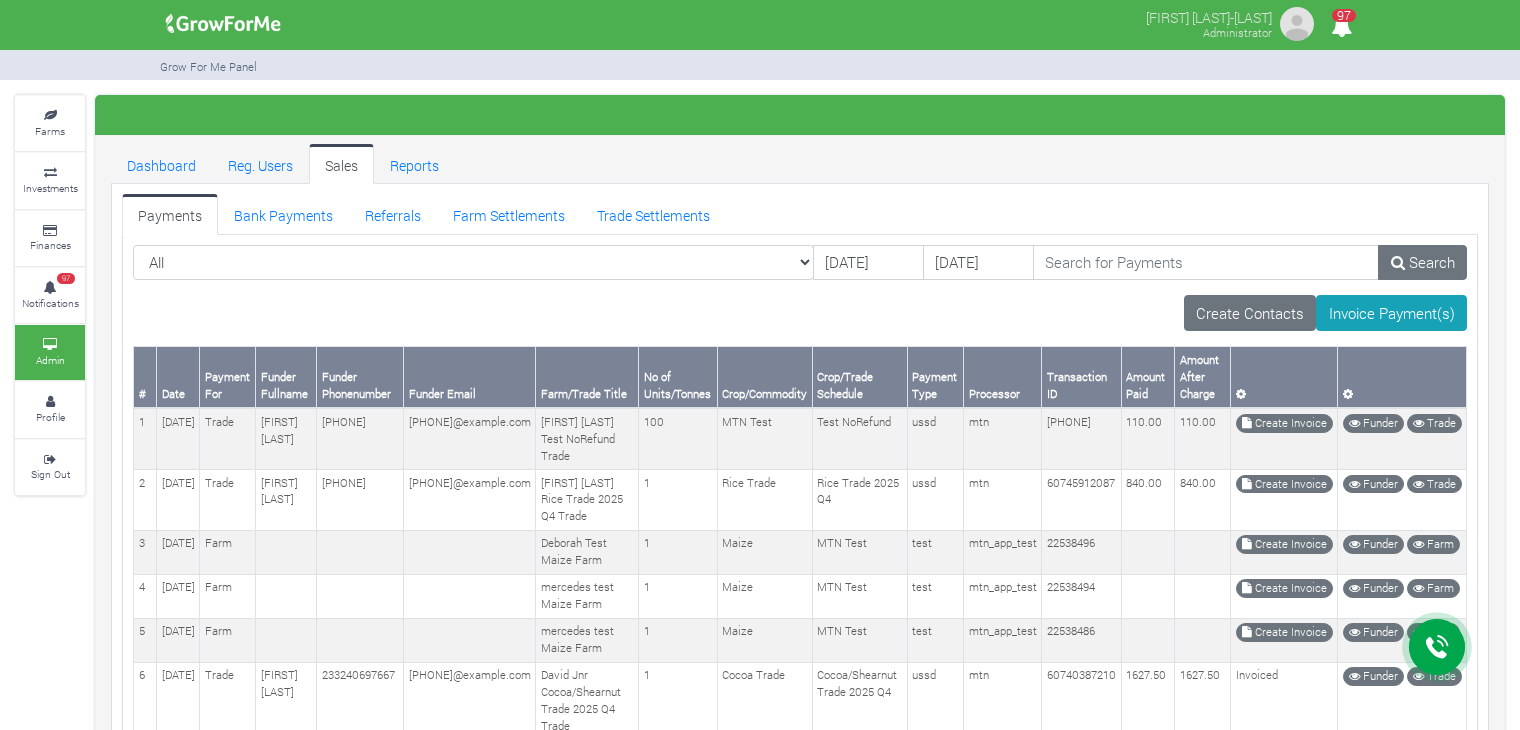 scroll, scrollTop: 0, scrollLeft: 0, axis: both 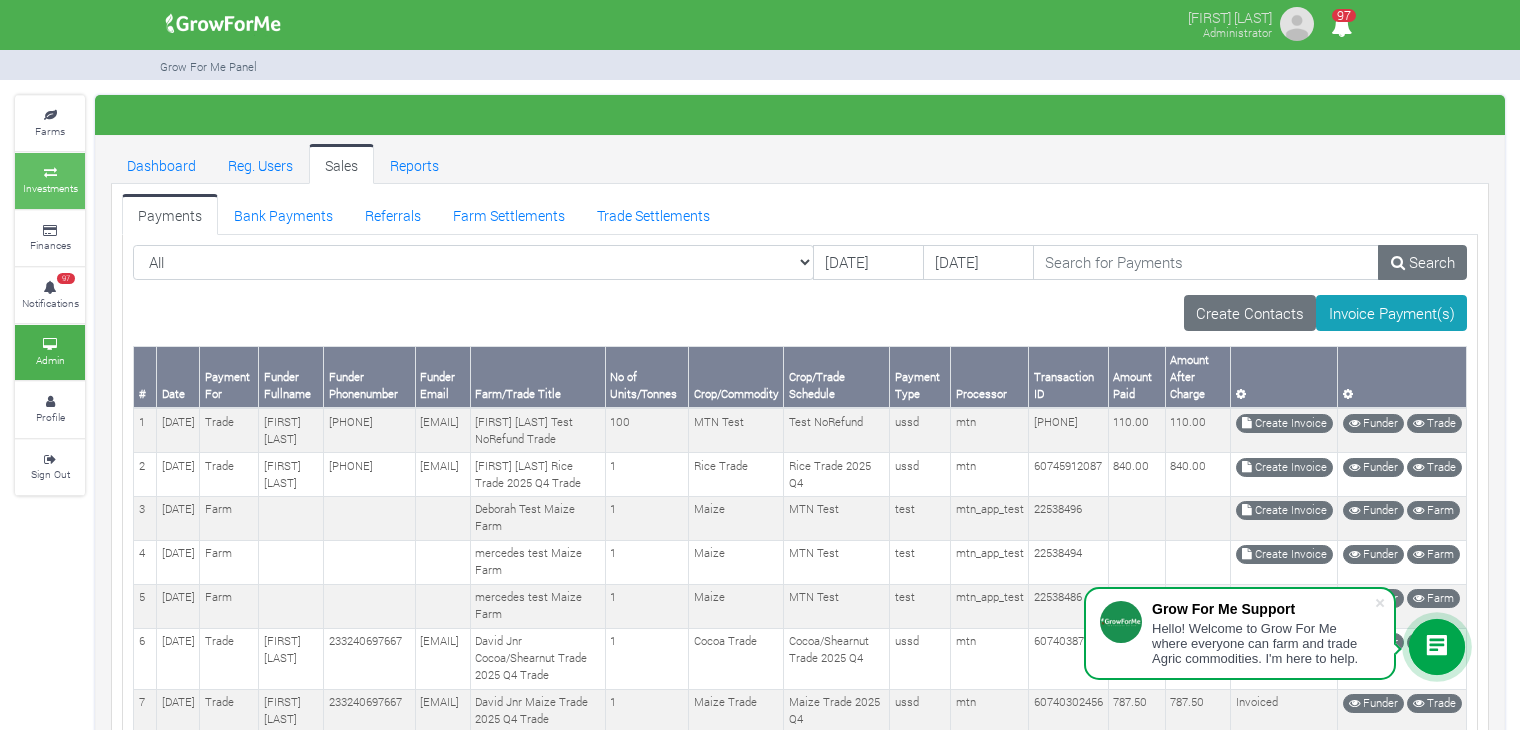 click on "Investments" at bounding box center (50, 180) 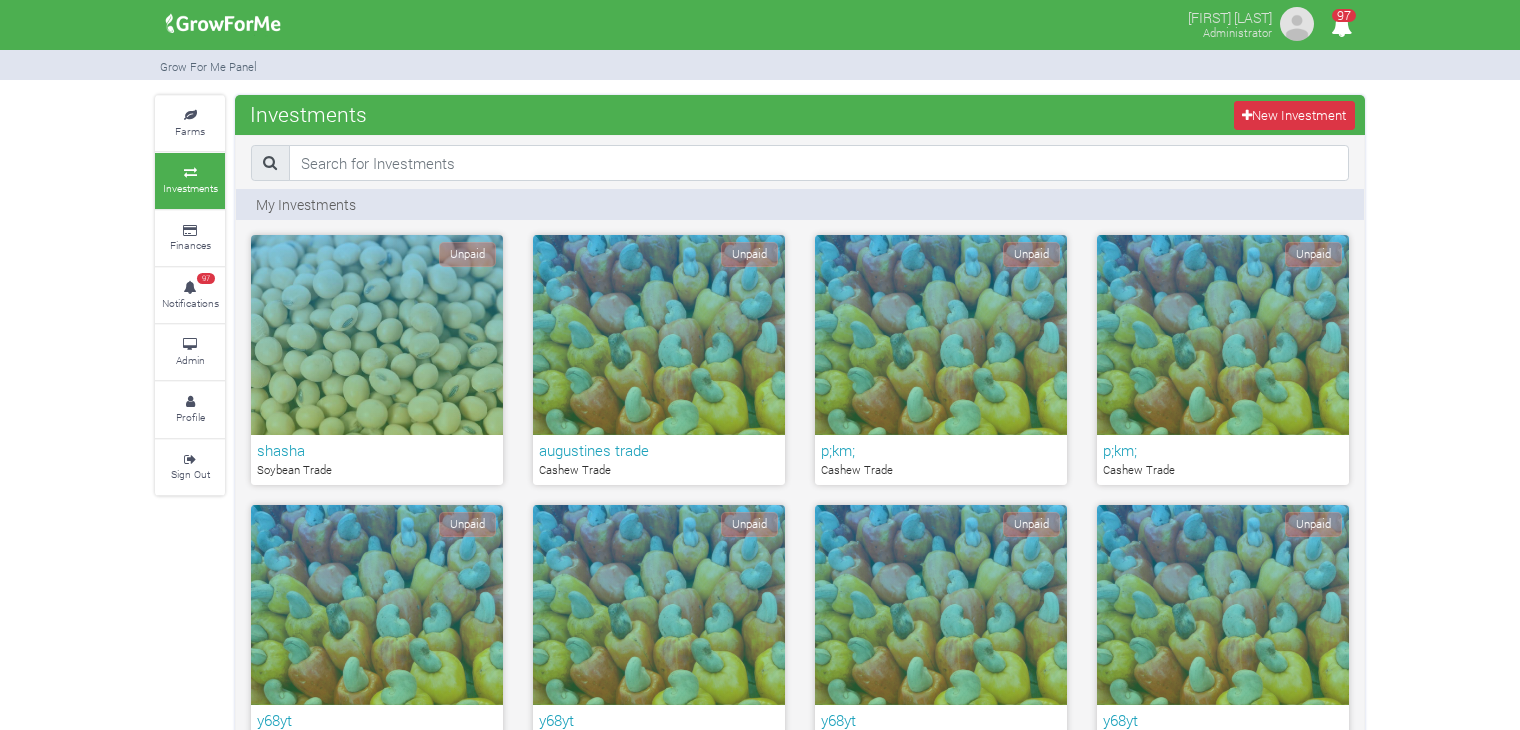 scroll, scrollTop: 0, scrollLeft: 0, axis: both 